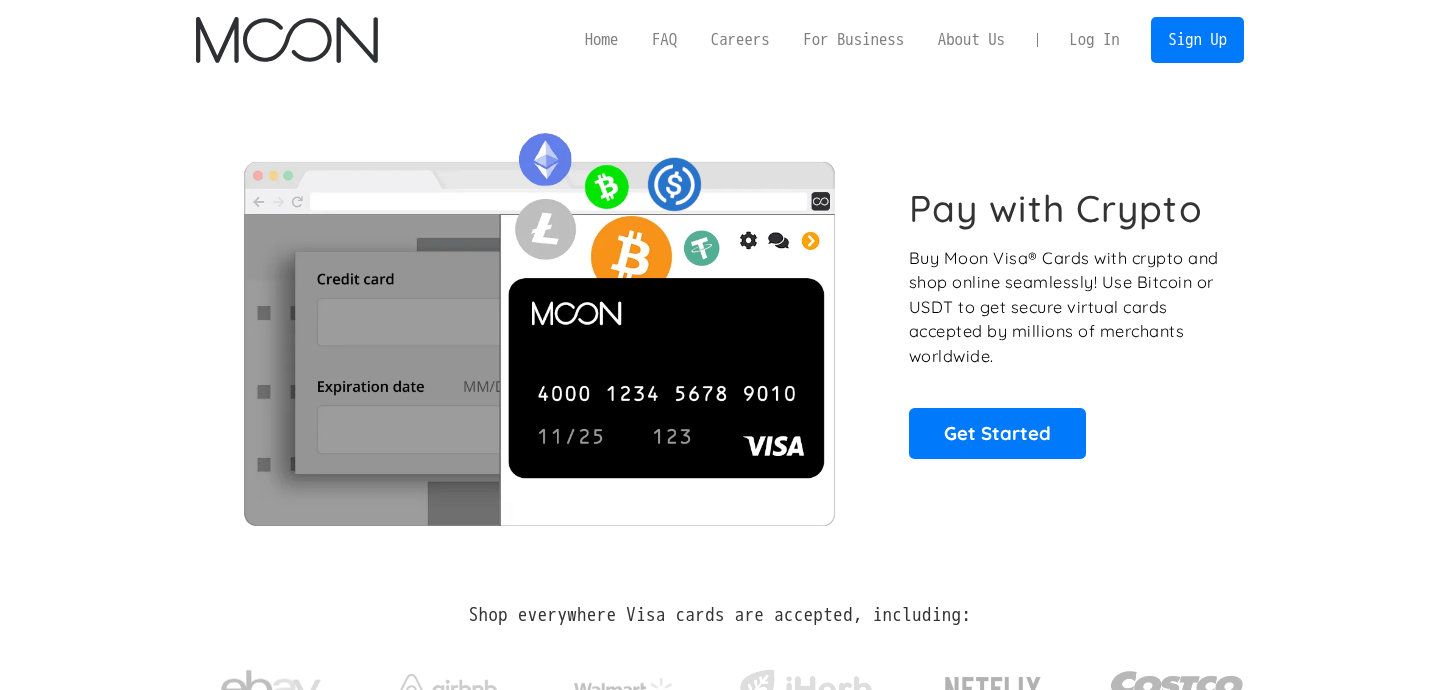 scroll, scrollTop: 0, scrollLeft: 0, axis: both 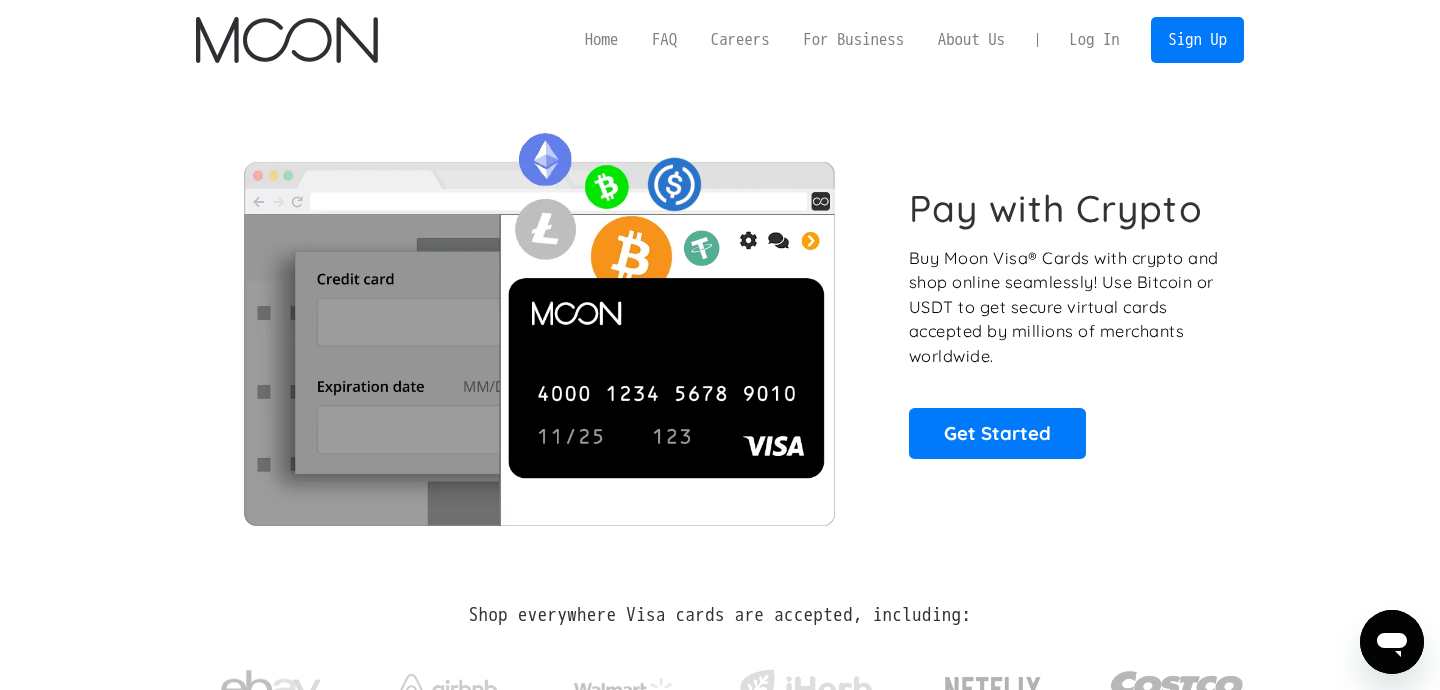 click on "Home FAQ Careers For Business About Us Log In Sign Up
Home
FAQ
For Business
Careers
About Us
Log In
Sign Up" at bounding box center [719, 40] 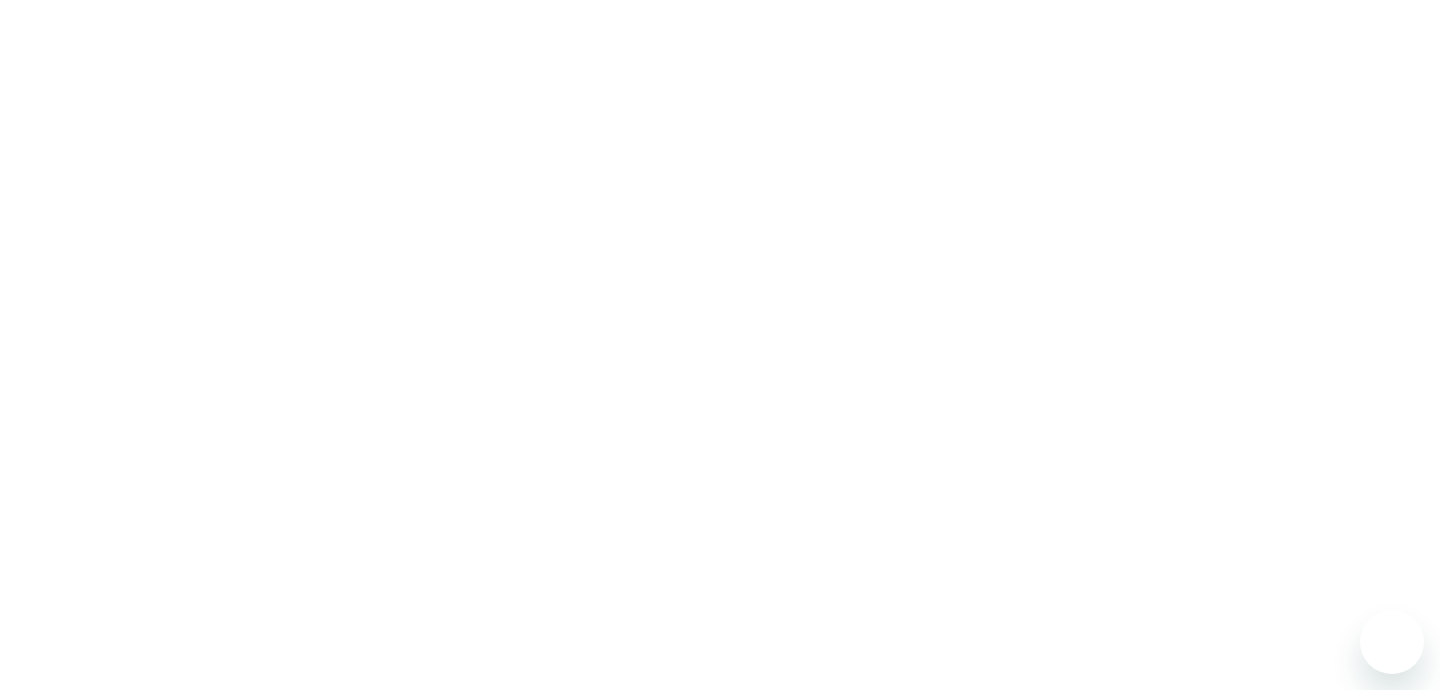 scroll, scrollTop: 0, scrollLeft: 0, axis: both 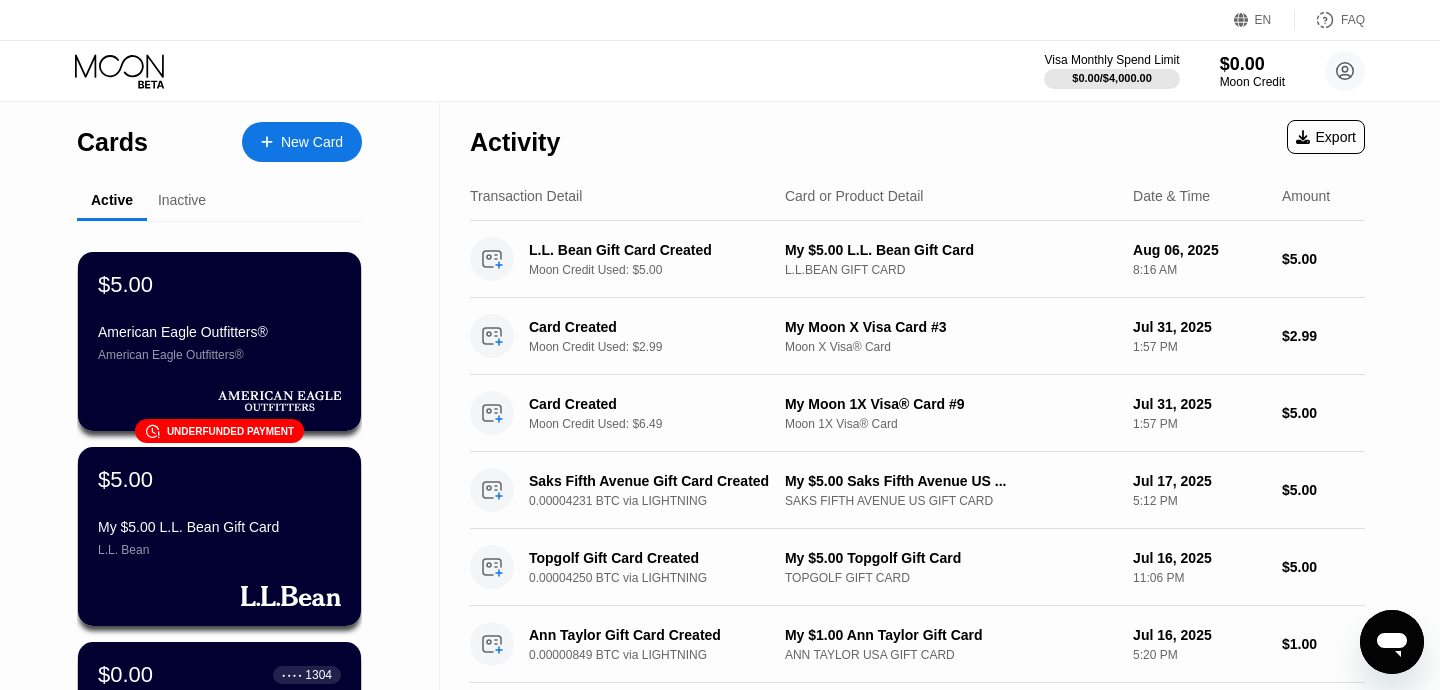 click on "New Card" at bounding box center [312, 142] 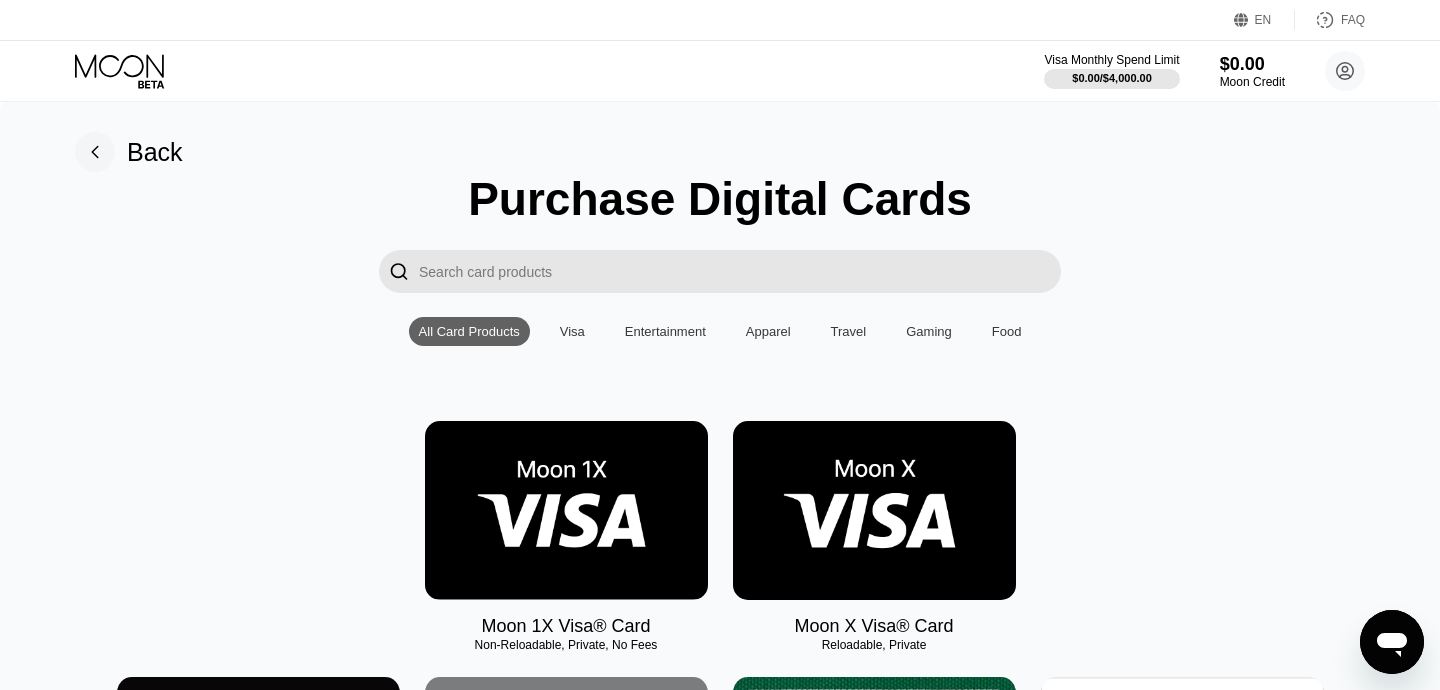 click at bounding box center [740, 271] 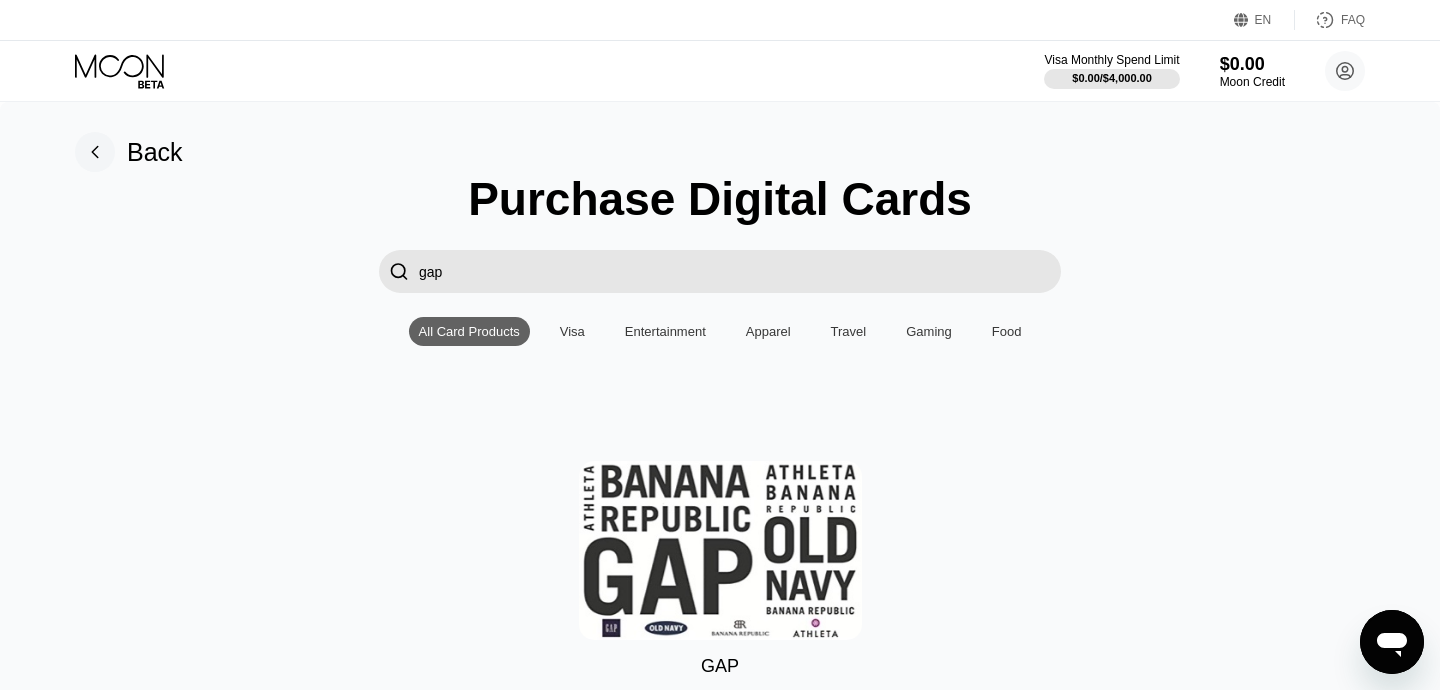 type on "gap" 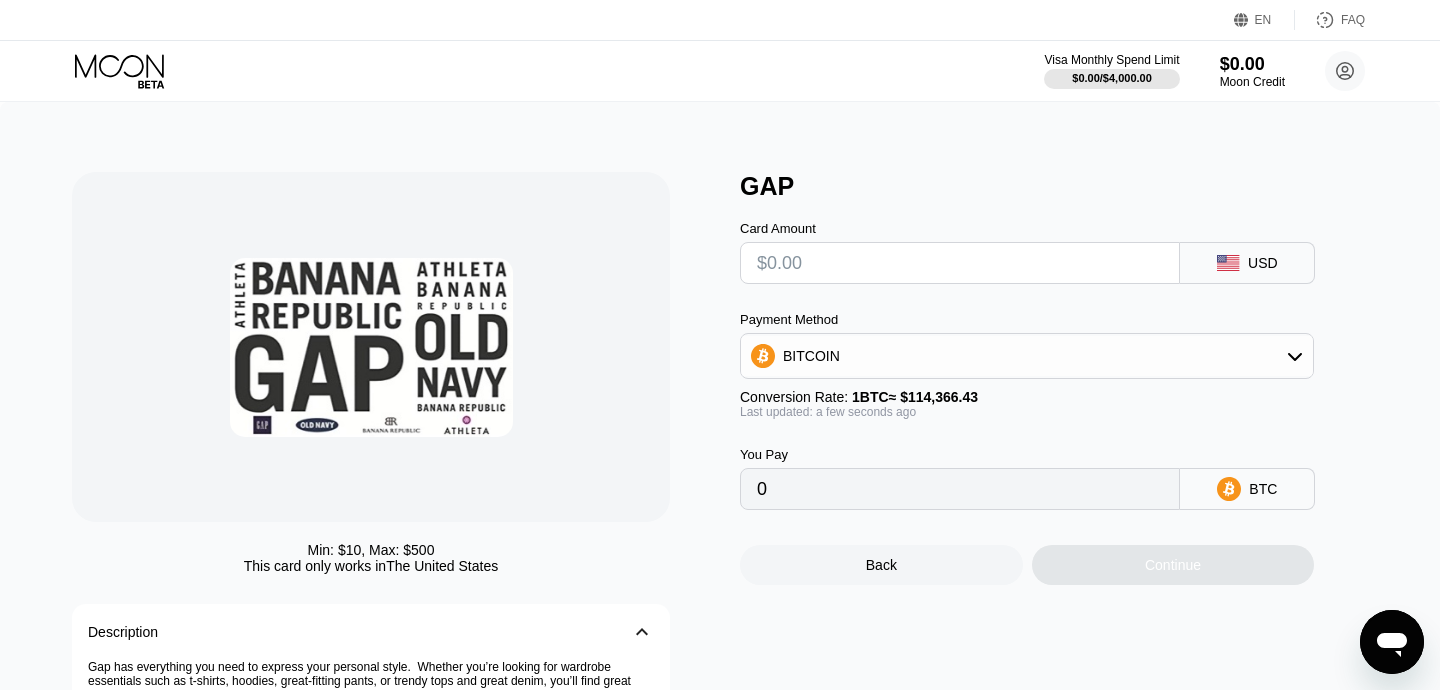 click at bounding box center (960, 263) 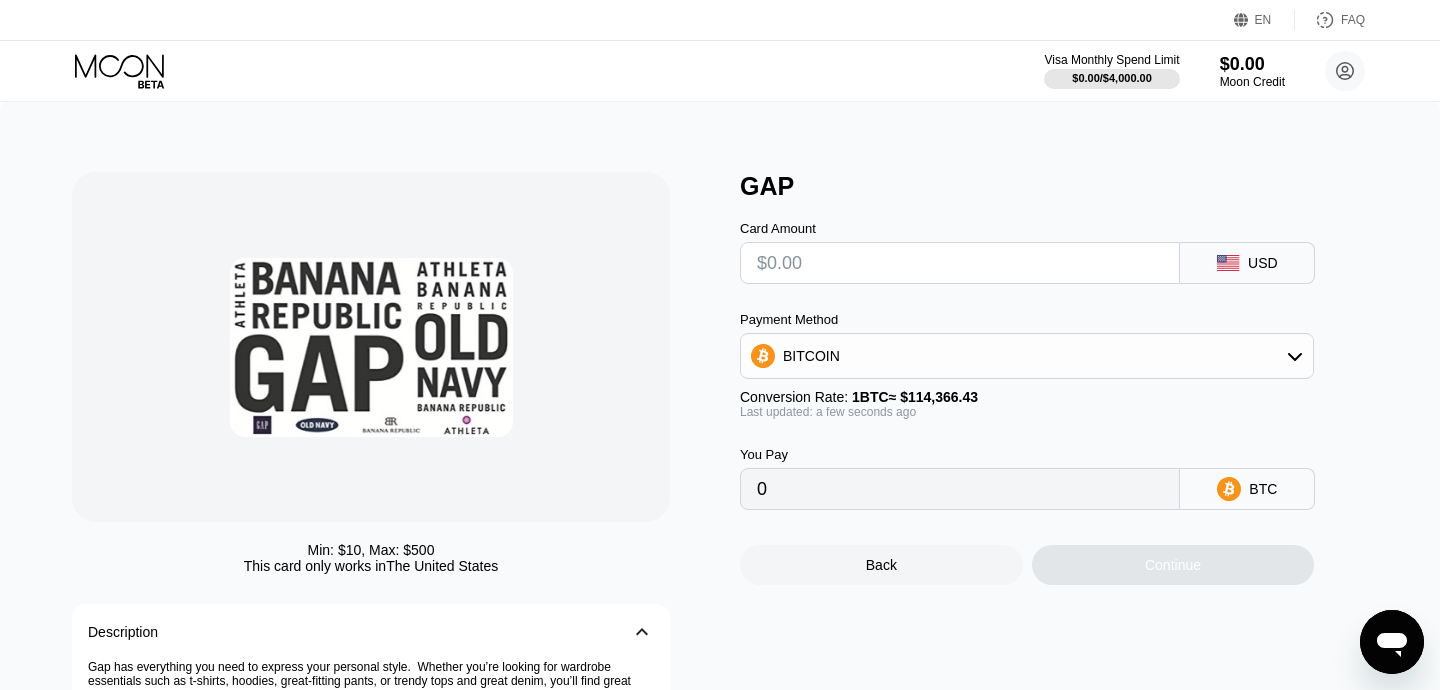 type on "$1" 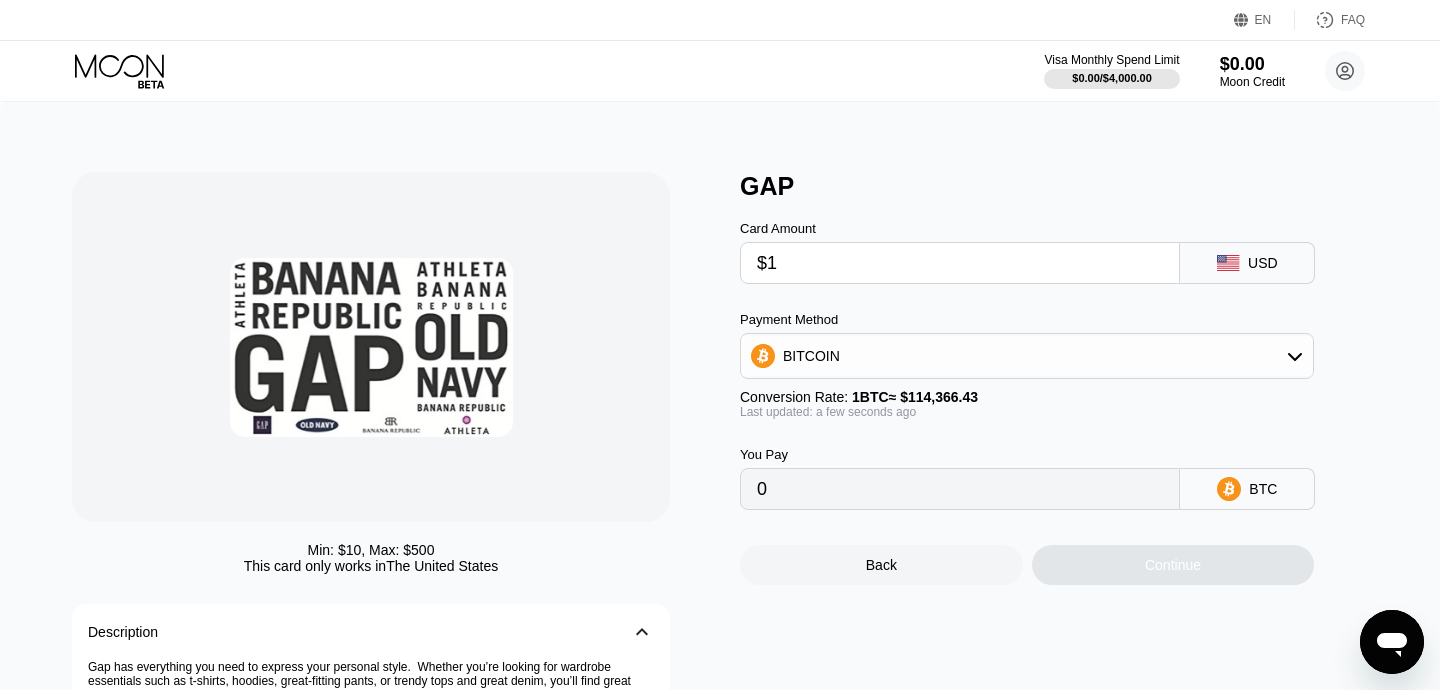 type on "0.00000875" 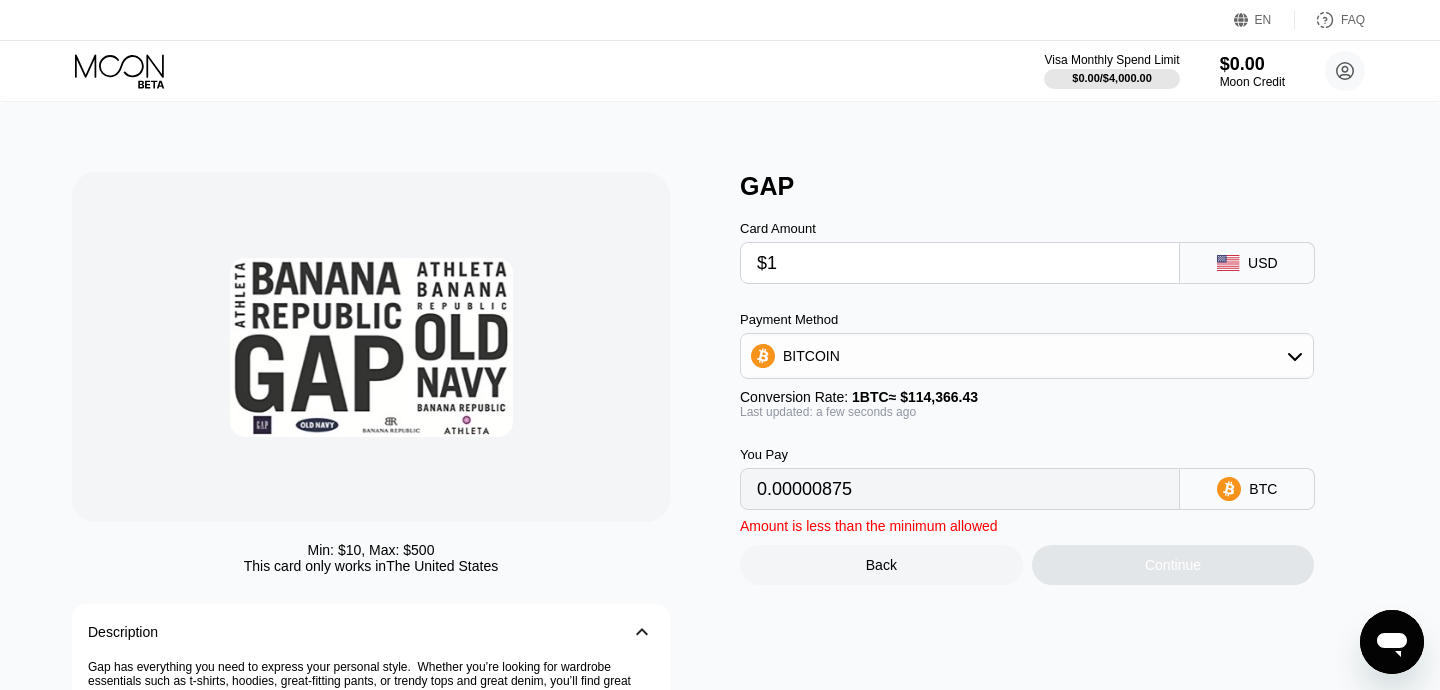 type on "$10" 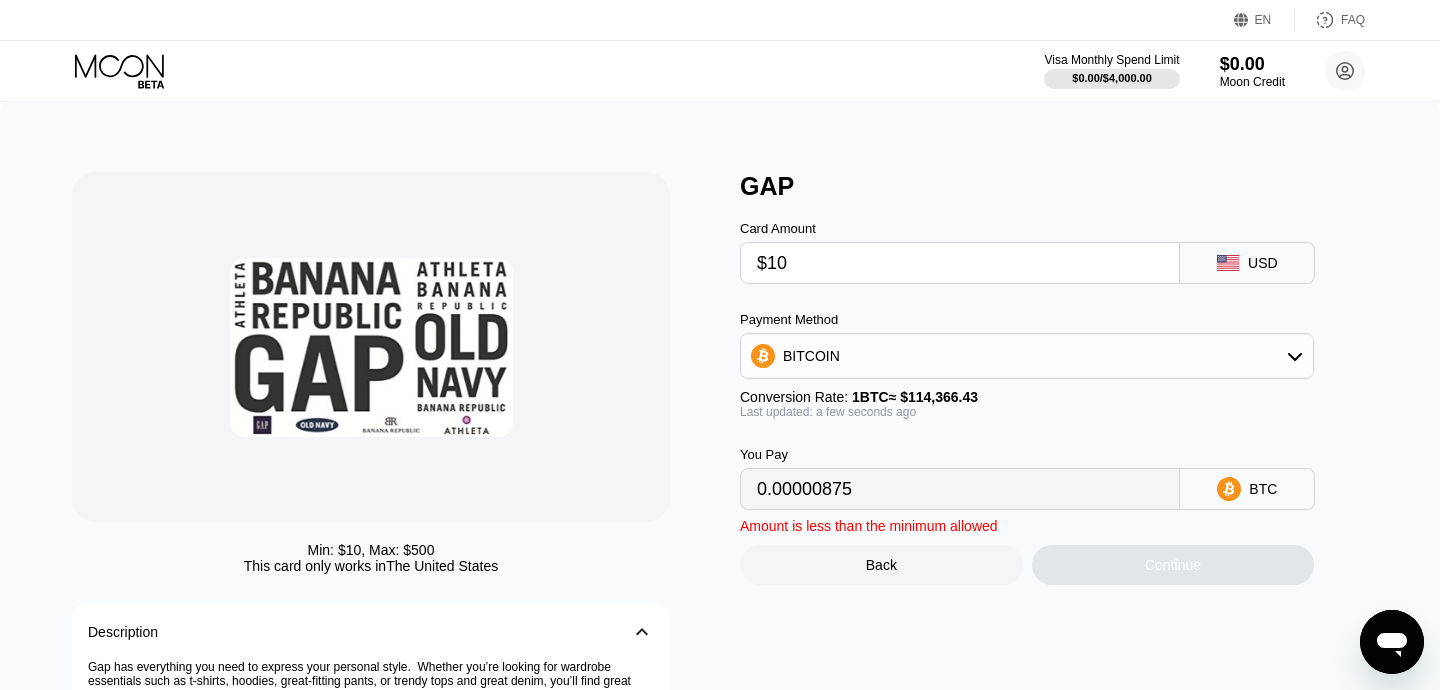 type on "0.00008744" 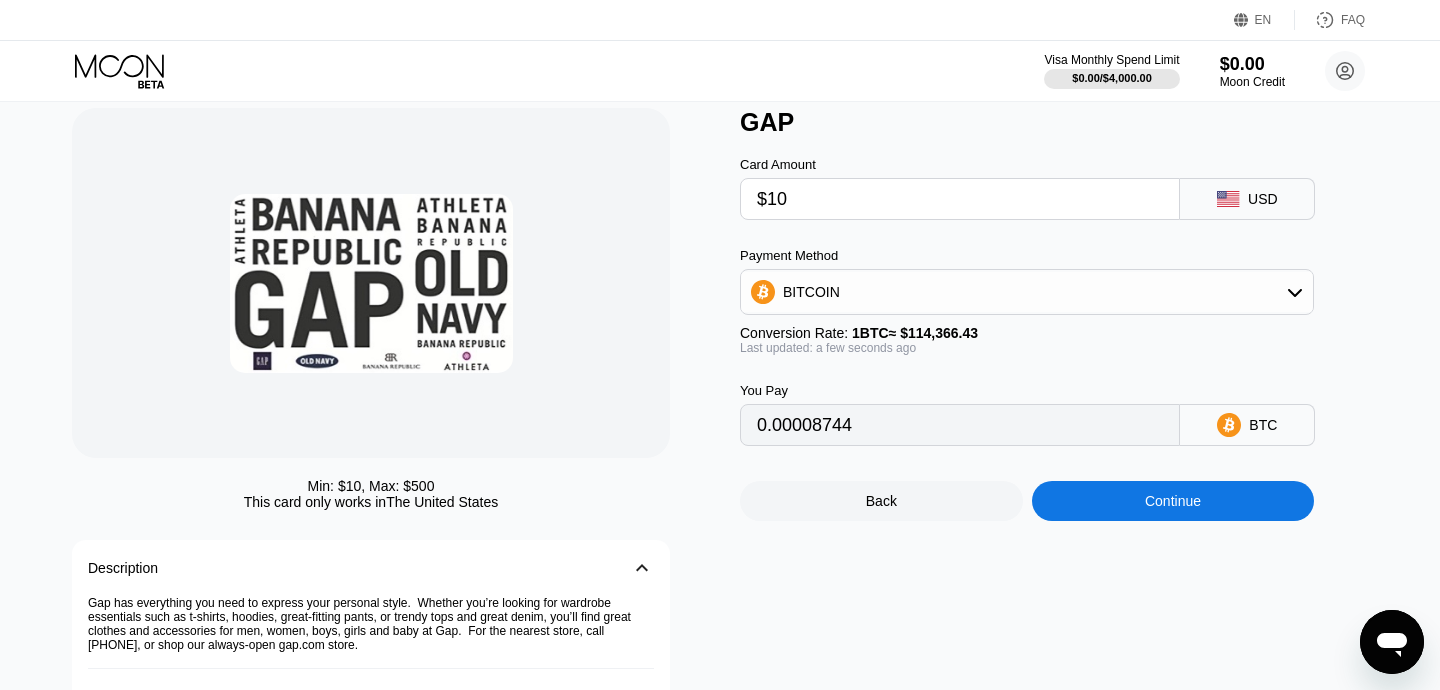 scroll, scrollTop: 0, scrollLeft: 0, axis: both 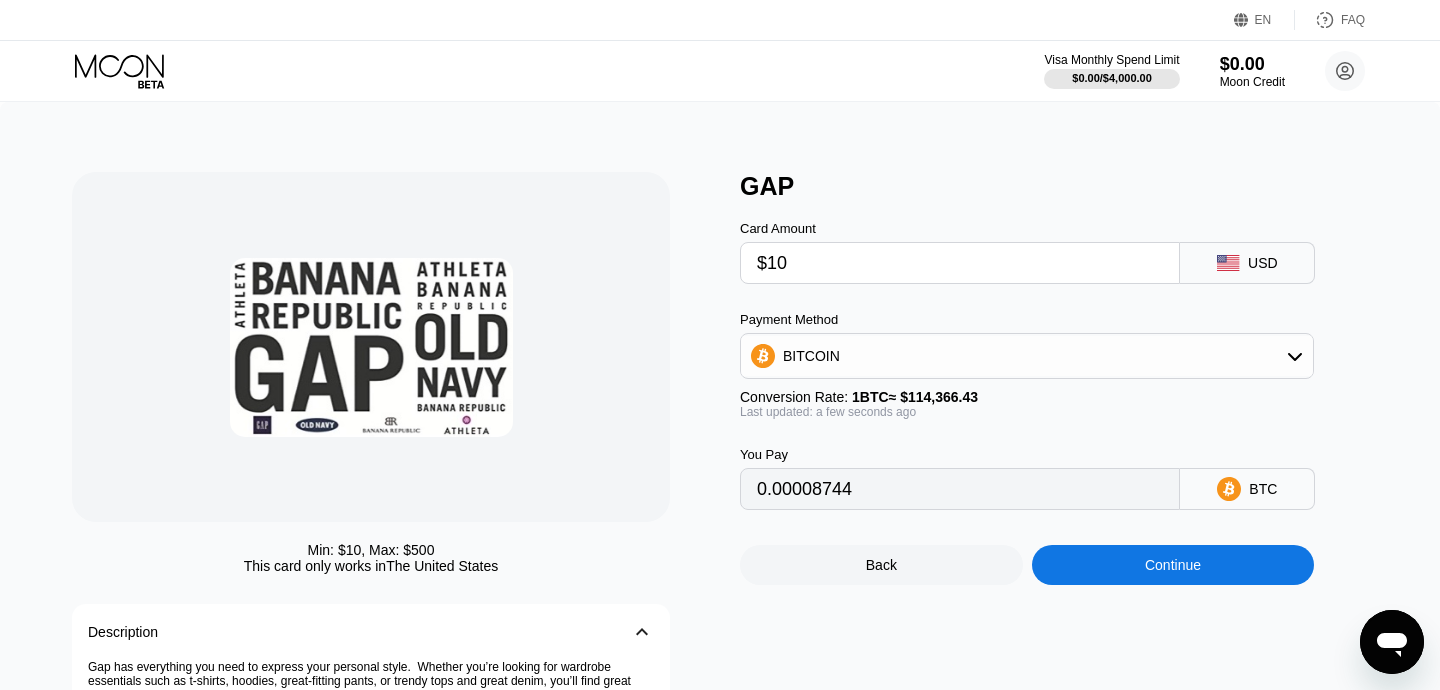 type on "$10" 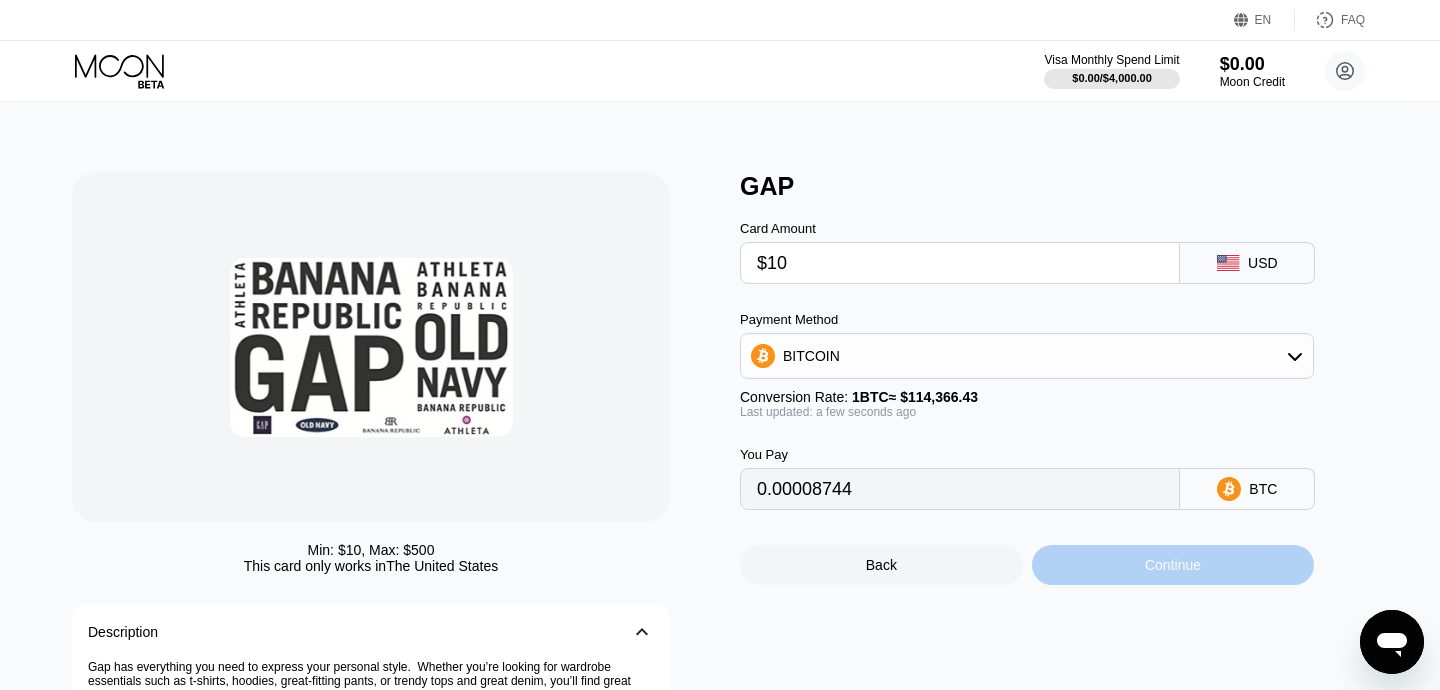 click on "Continue" at bounding box center (1173, 565) 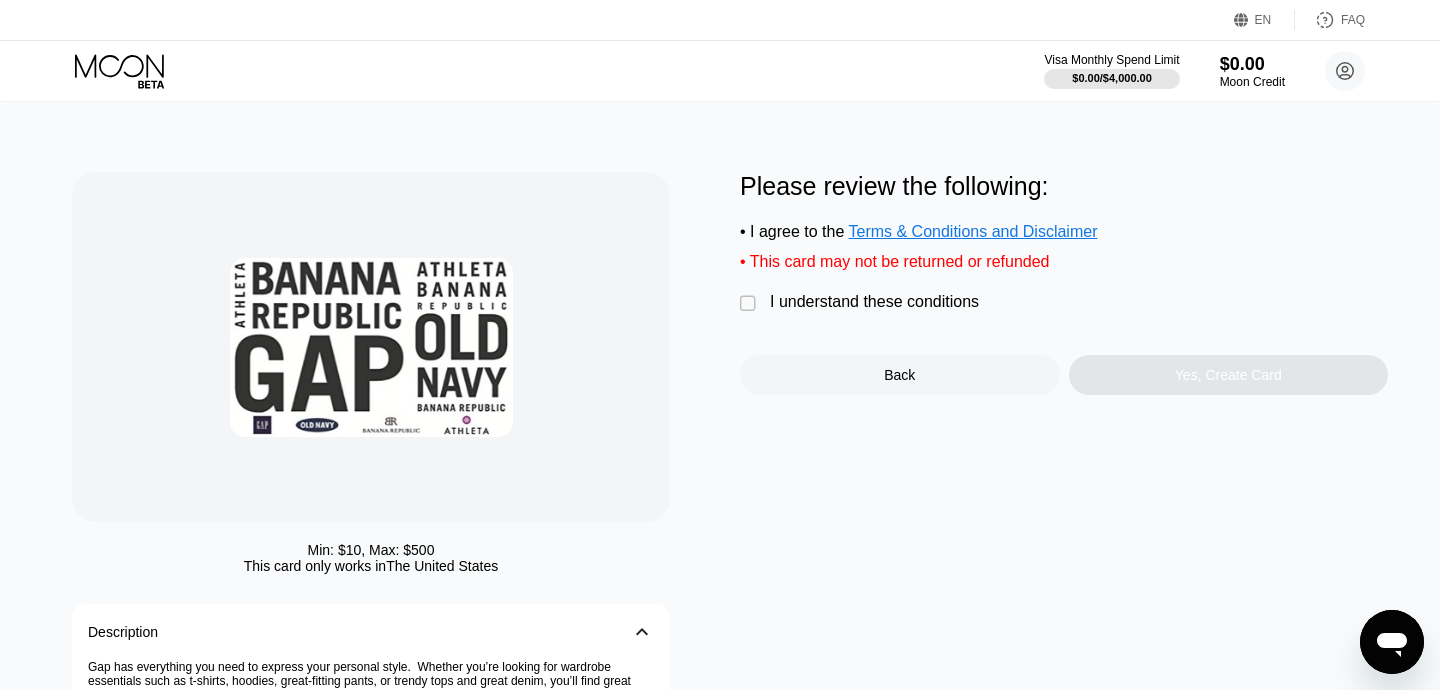 click on " I understand these conditions" at bounding box center [864, 303] 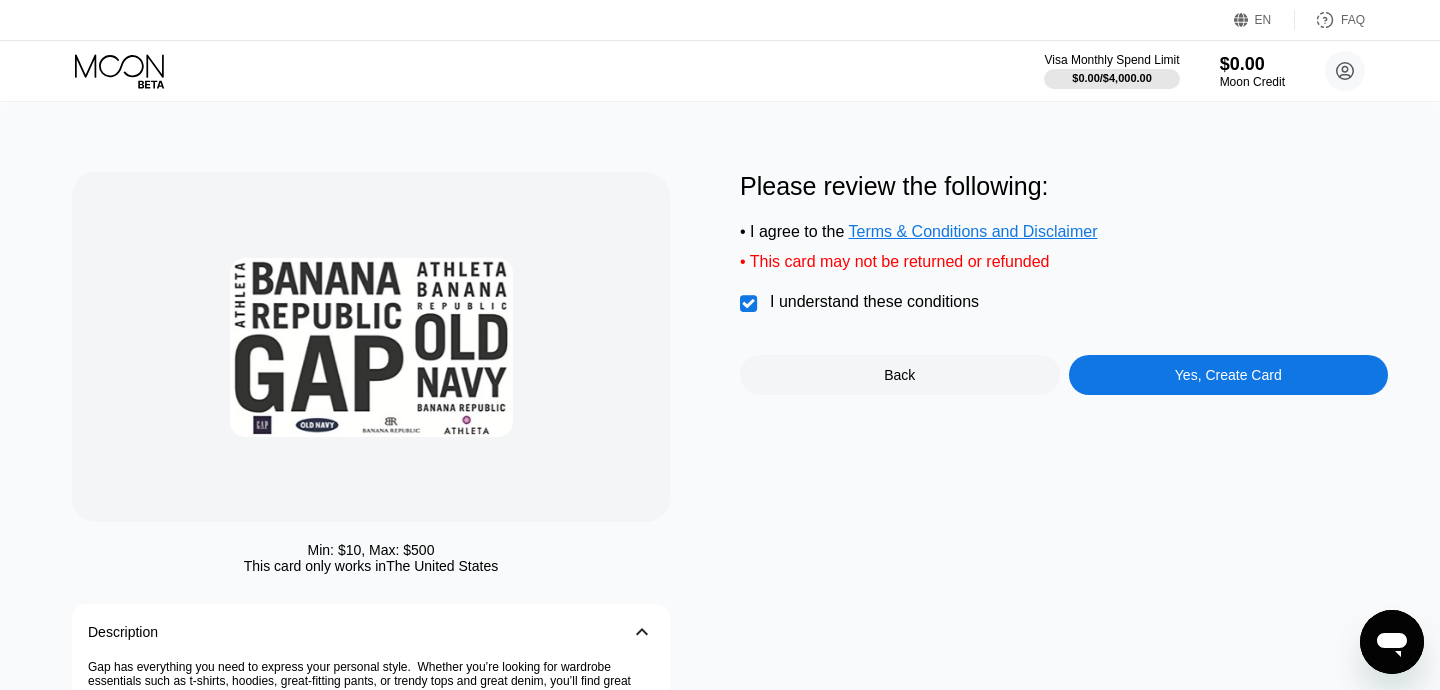 click on "Yes, Create Card" at bounding box center [1228, 375] 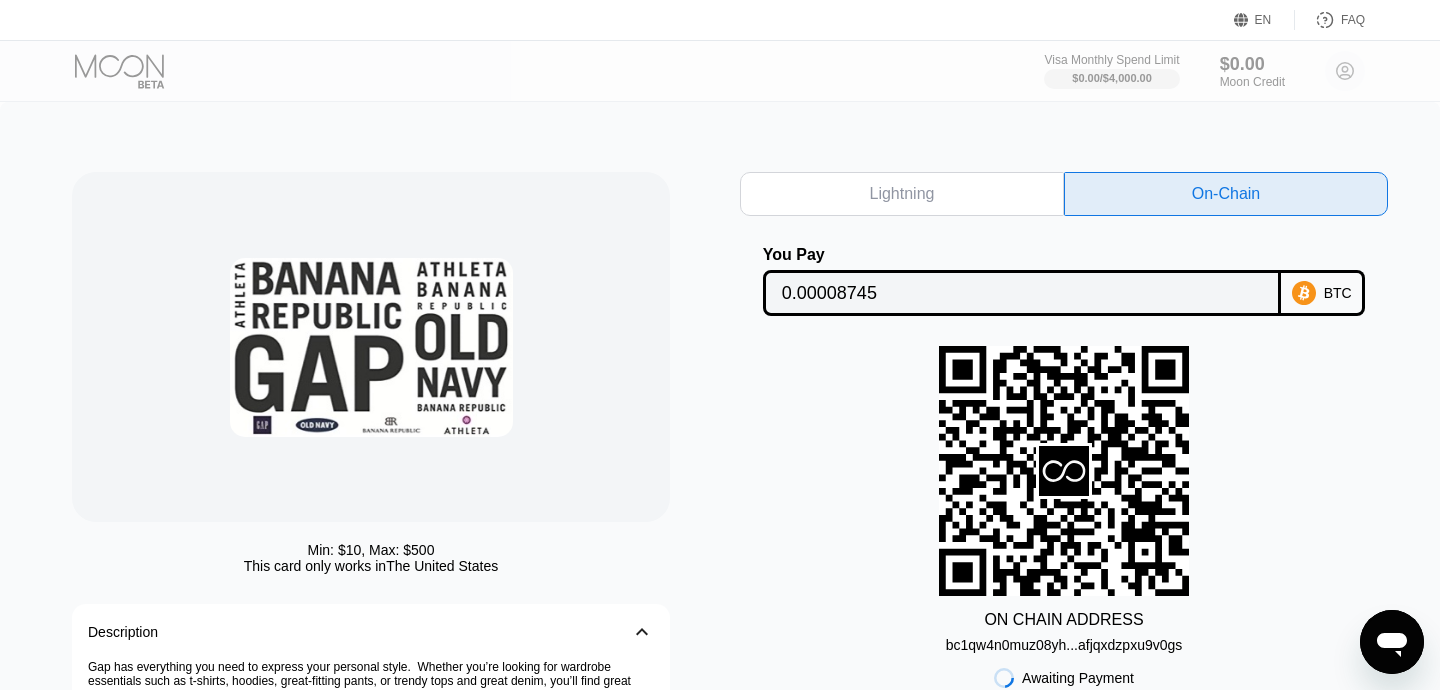 click on "Lightning" at bounding box center (902, 194) 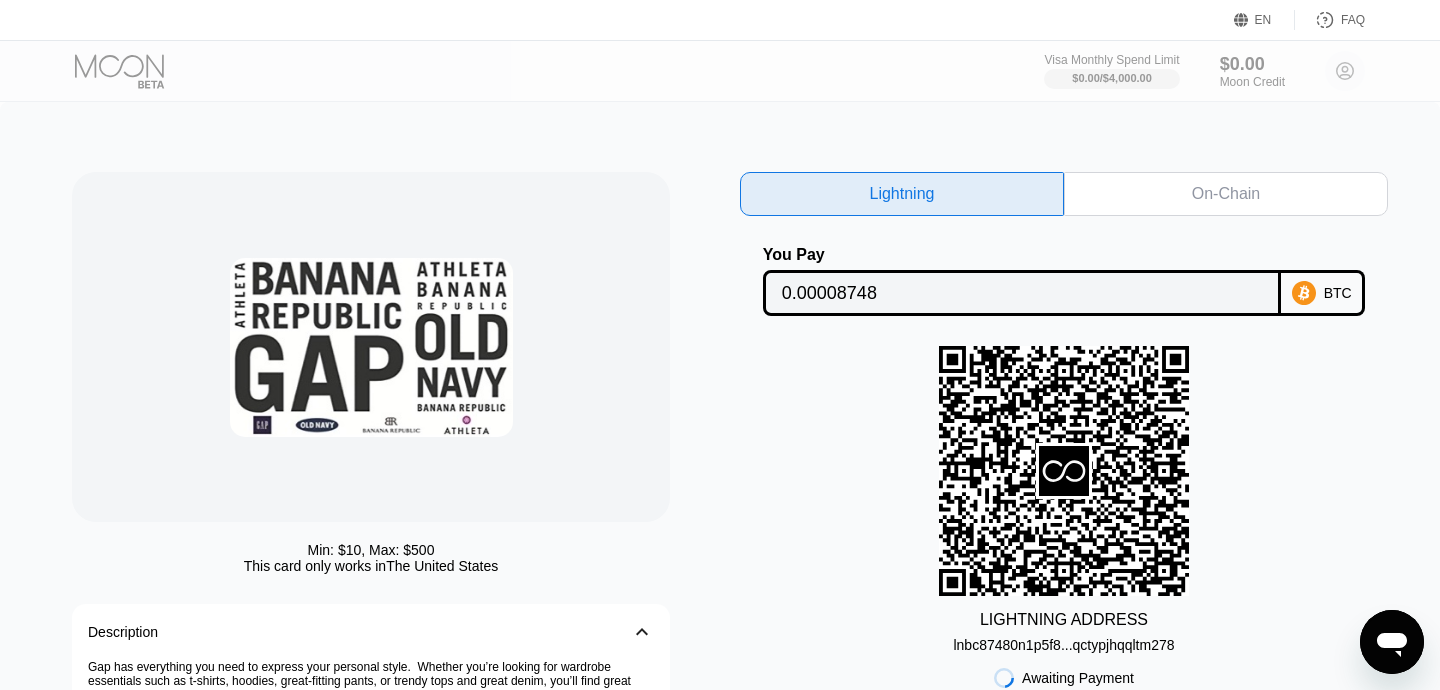 scroll, scrollTop: 62, scrollLeft: 0, axis: vertical 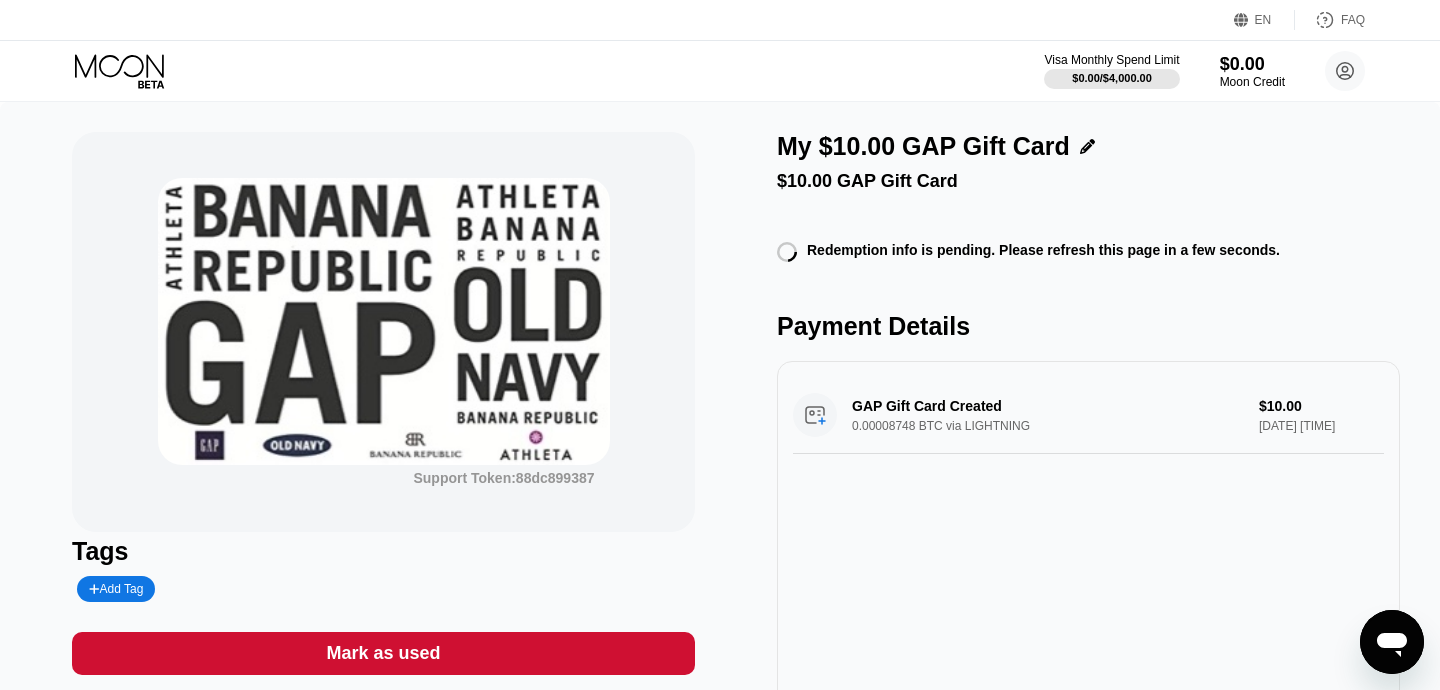 click on "My $10.00 GAP Gift Card $10.00 GAP Gift Card Redemption info is pending. Please refresh this page in a few seconds. Payment Details GAP Gift Card Created 0.00008748 BTC via LIGHTNING $10.00 [DATE] [TIME]" at bounding box center (1088, 553) 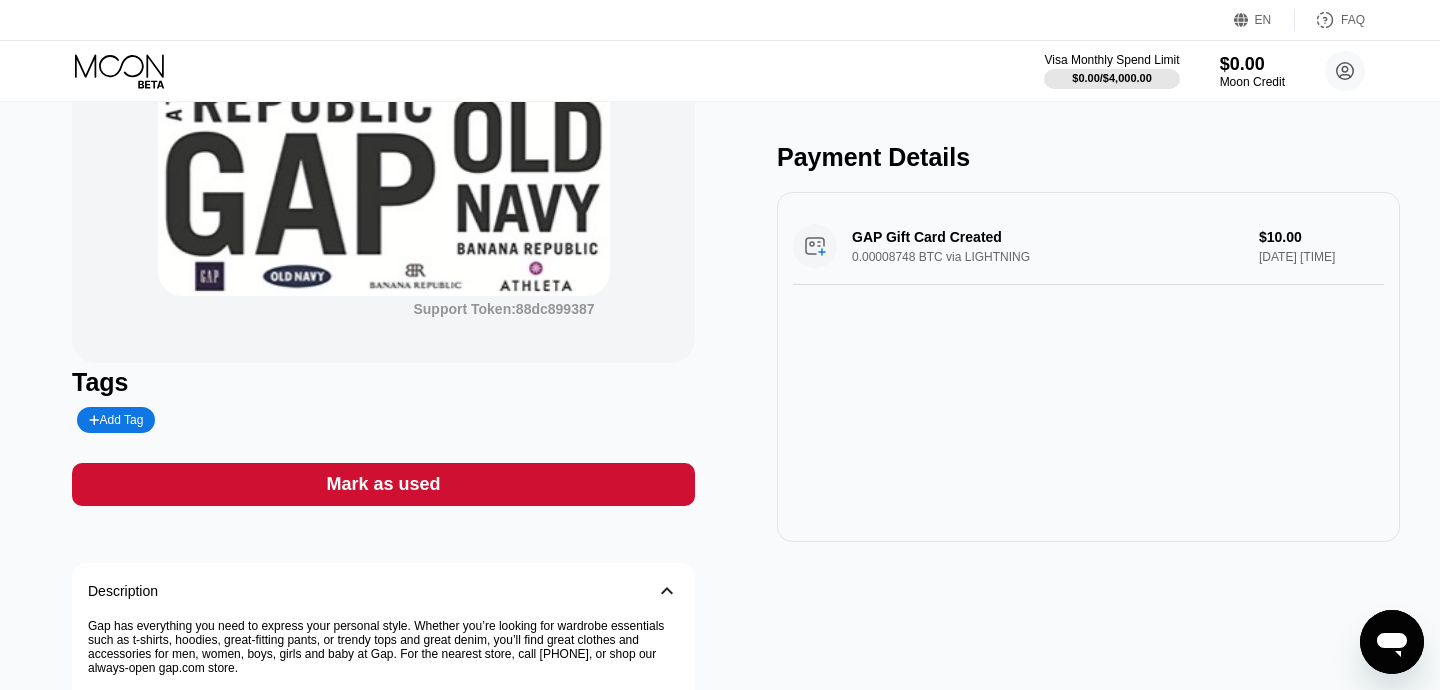 scroll, scrollTop: 0, scrollLeft: 0, axis: both 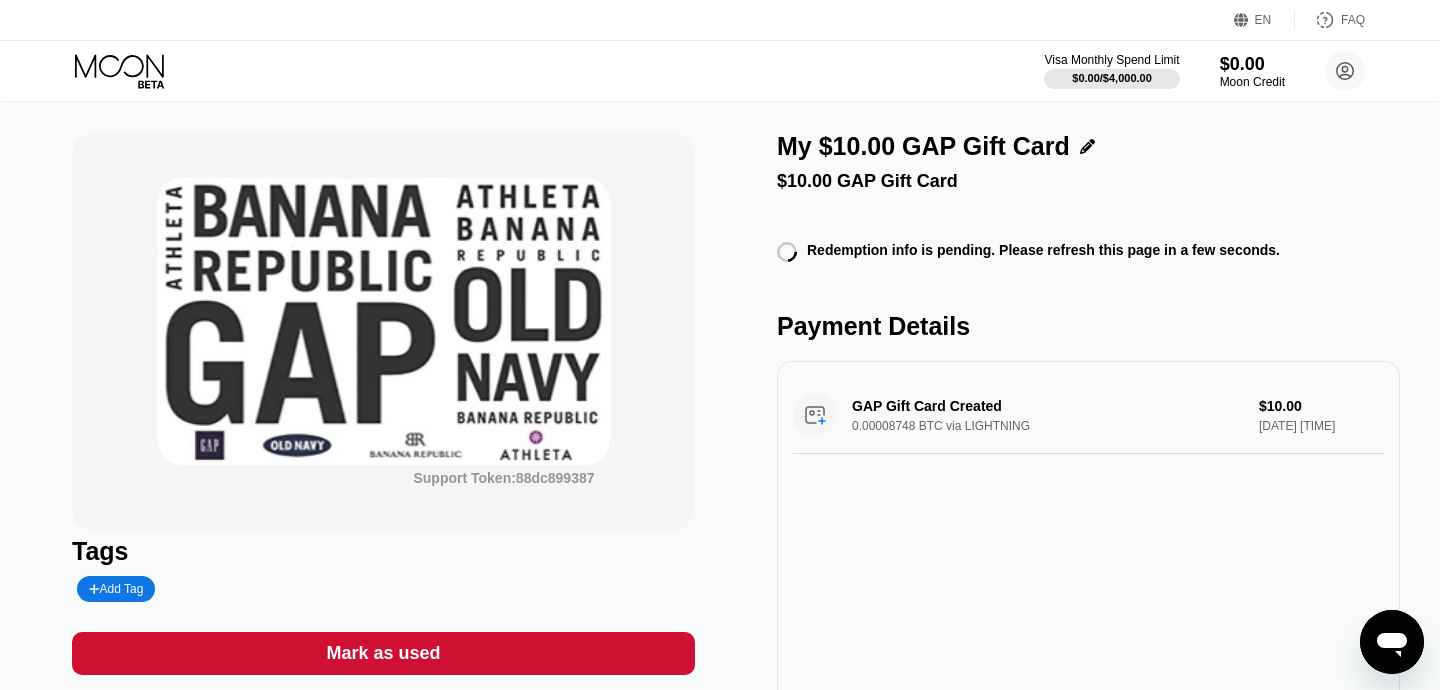 click 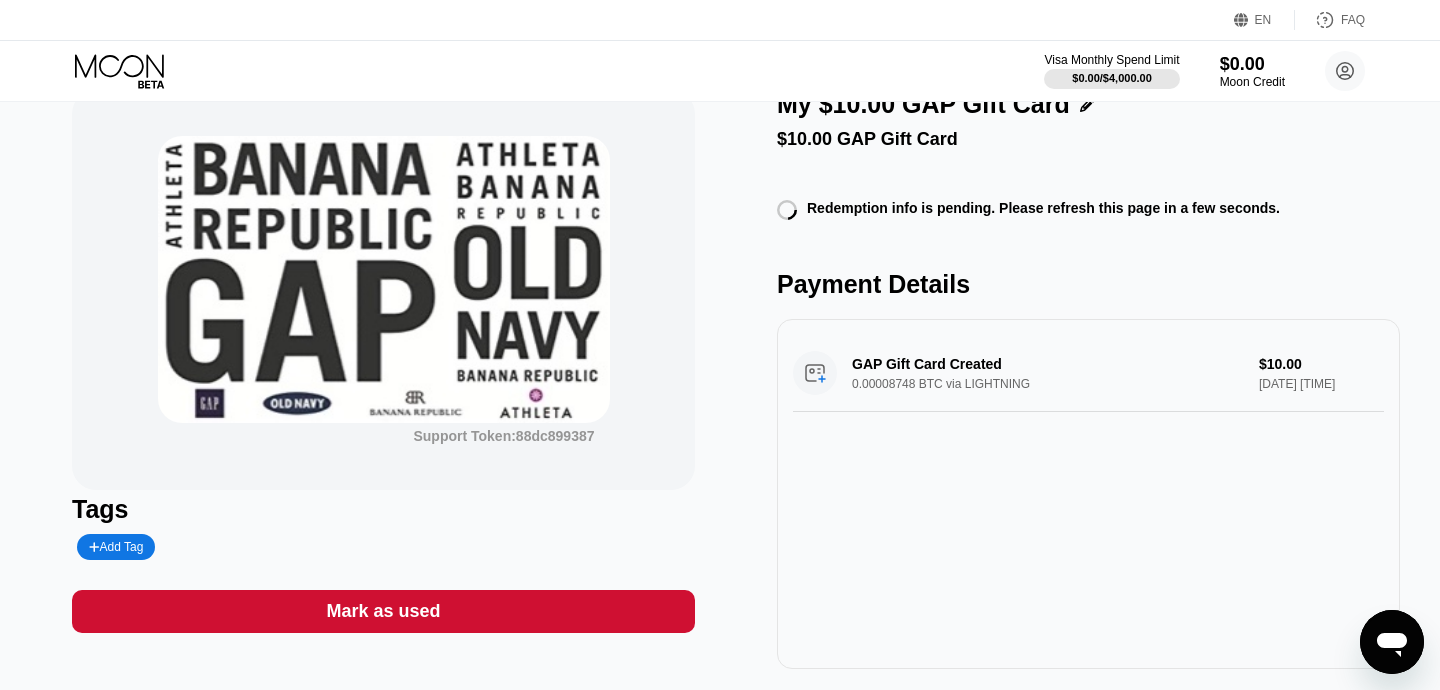 scroll, scrollTop: 0, scrollLeft: 0, axis: both 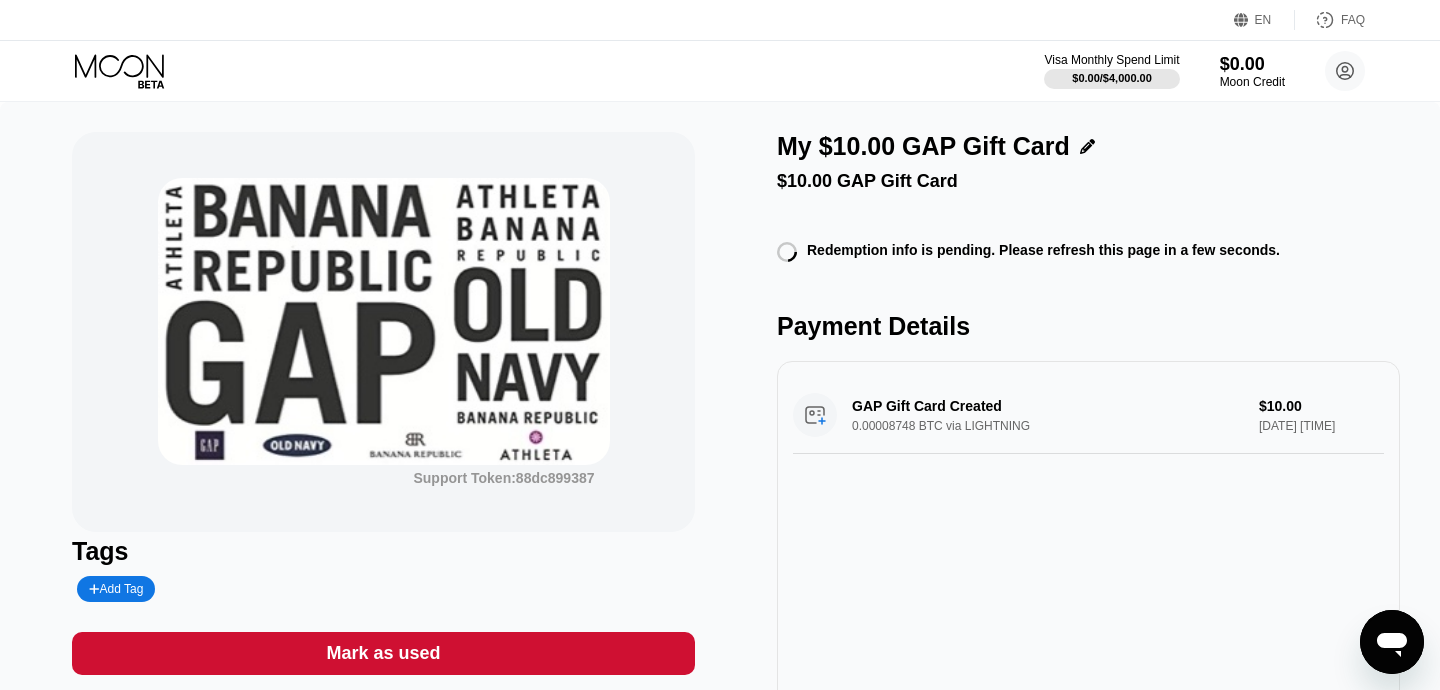 click on "GAP Gift Card Created 0.00008748 BTC via LIGHTNING $10.00 [DATE] [TIME]" at bounding box center [1088, 536] 